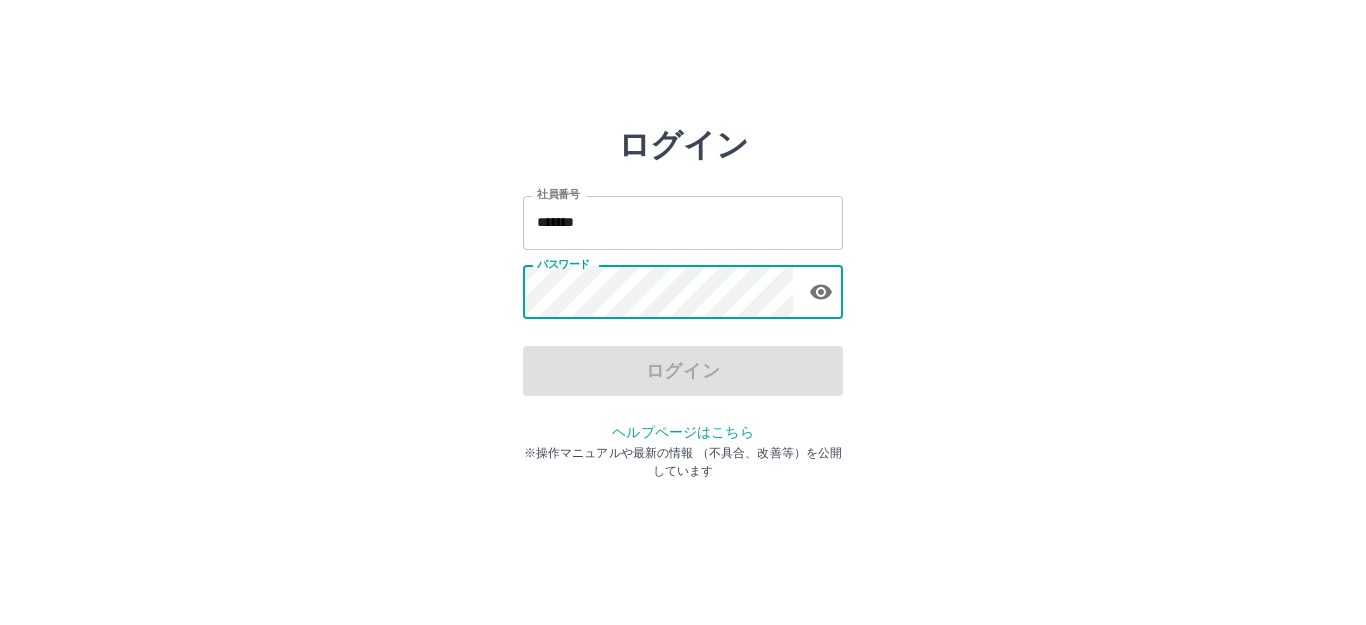 scroll, scrollTop: 0, scrollLeft: 0, axis: both 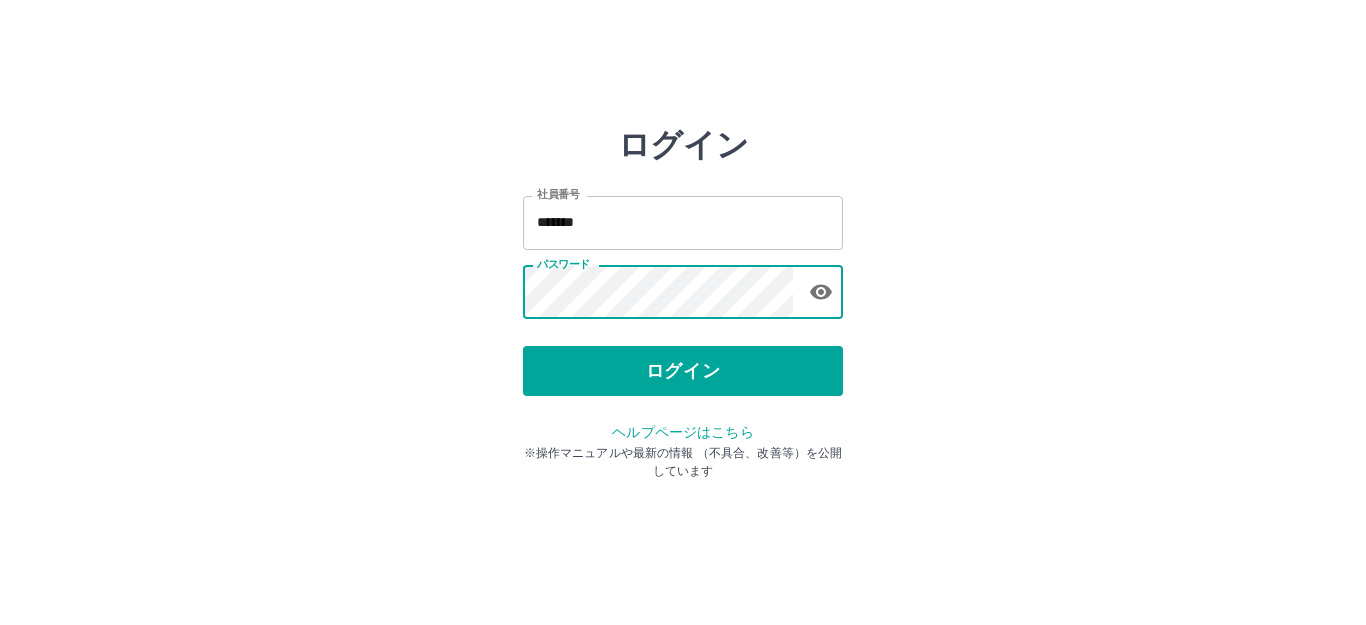 drag, startPoint x: 735, startPoint y: 360, endPoint x: 719, endPoint y: 356, distance: 16.492422 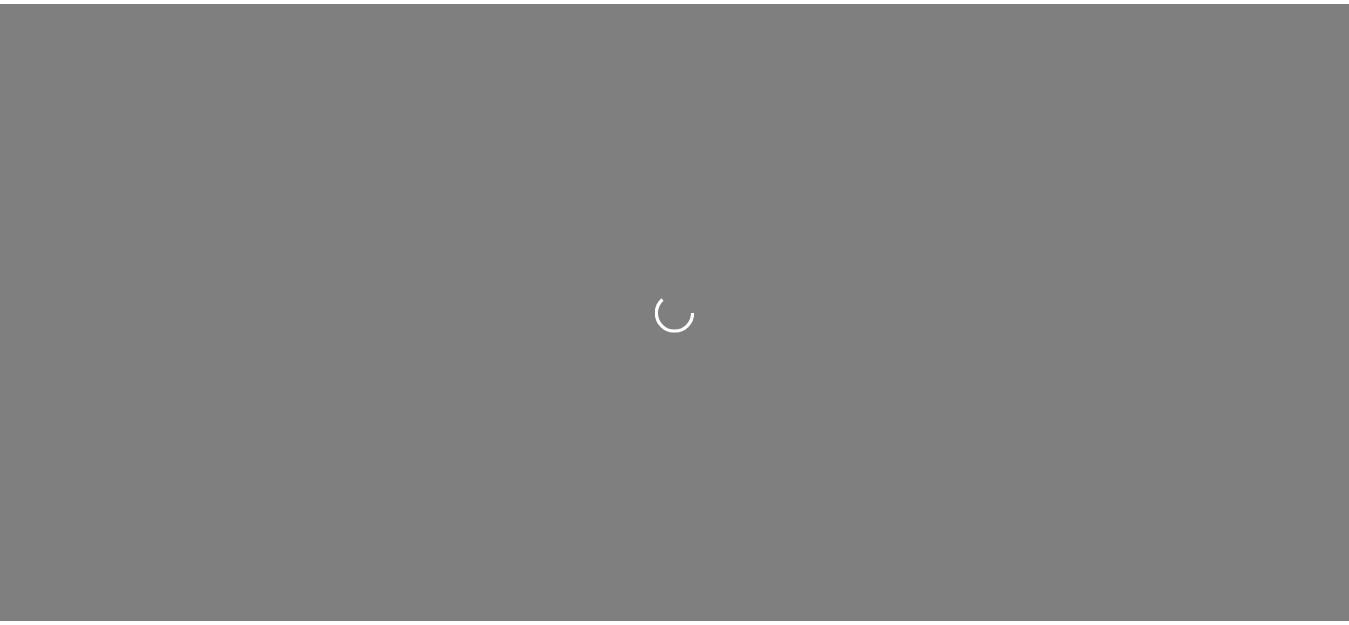 scroll, scrollTop: 0, scrollLeft: 0, axis: both 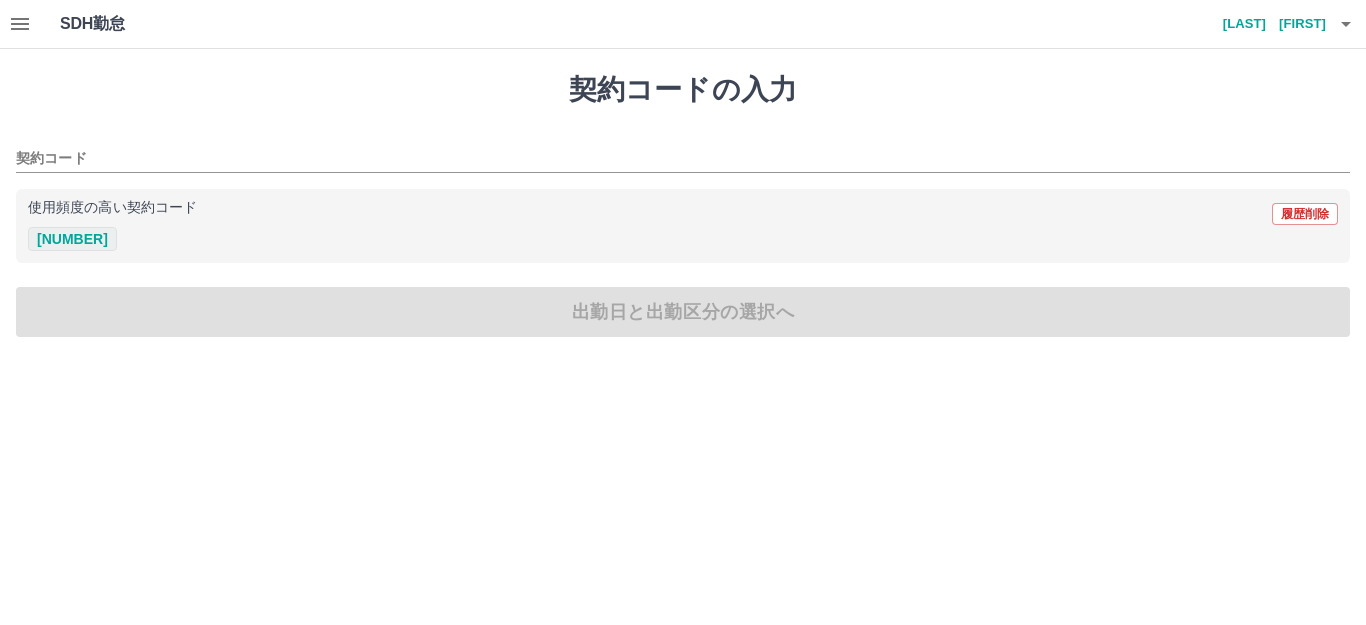 click on "[NUMBER]" at bounding box center (72, 239) 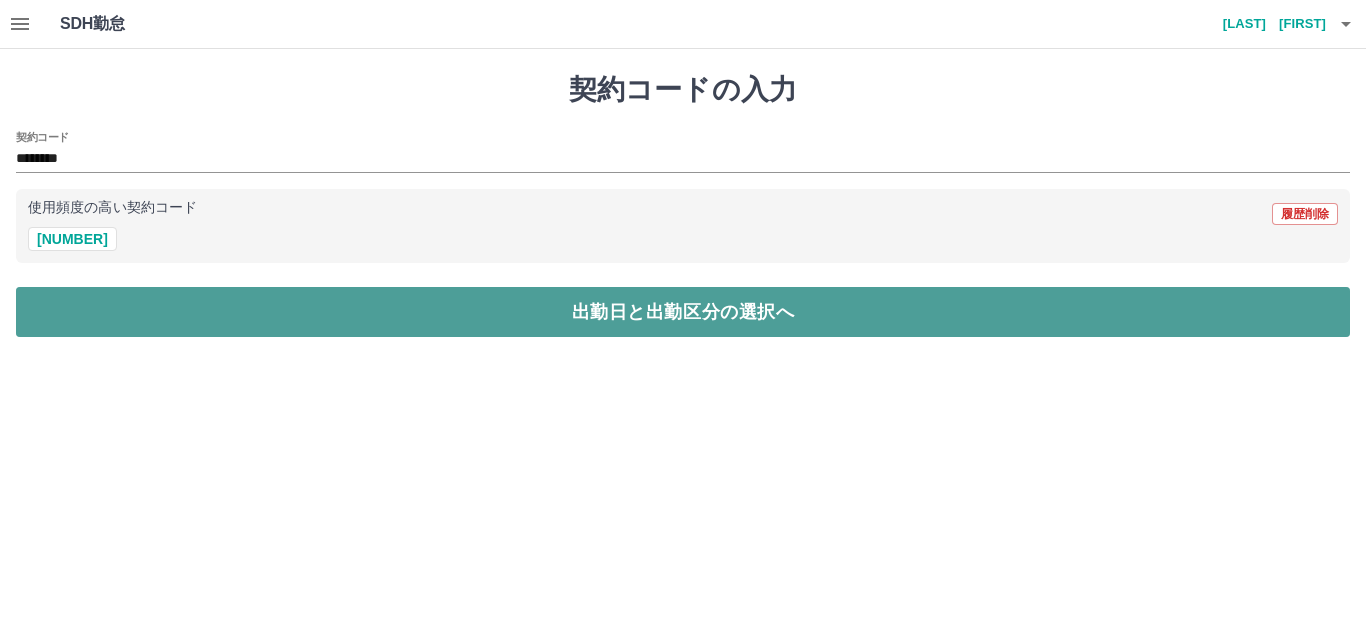 click on "出勤日と出勤区分の選択へ" at bounding box center [683, 312] 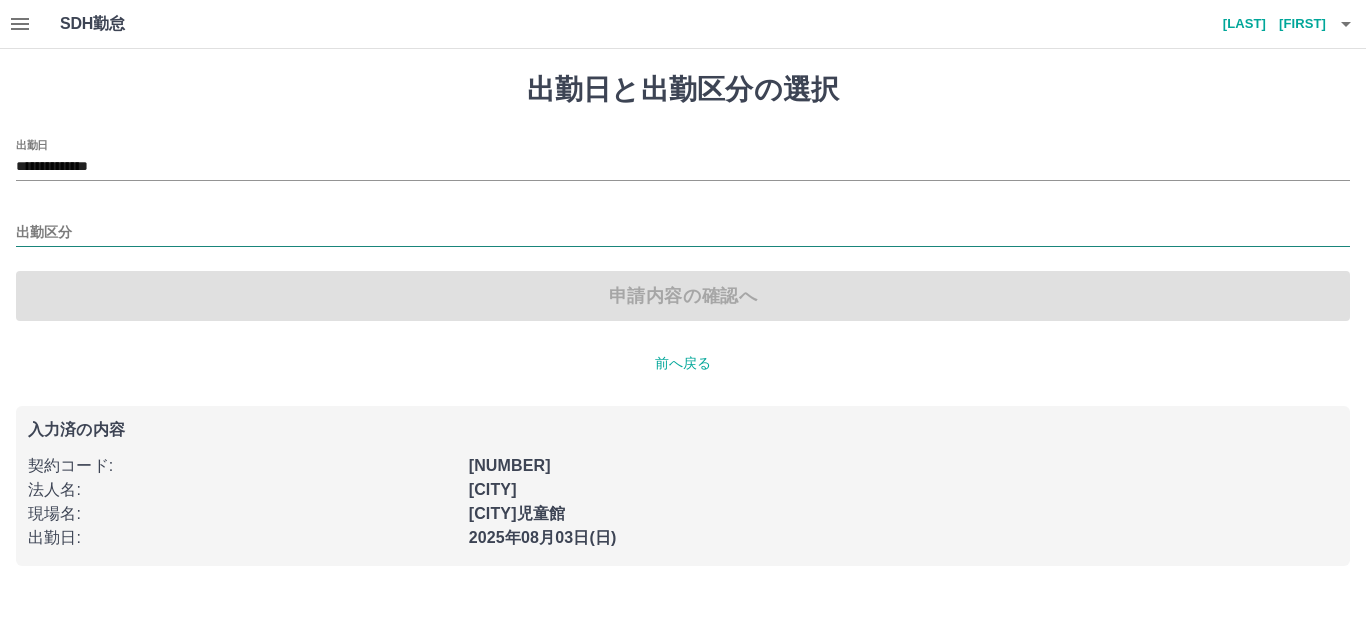click on "出勤区分" at bounding box center (683, 233) 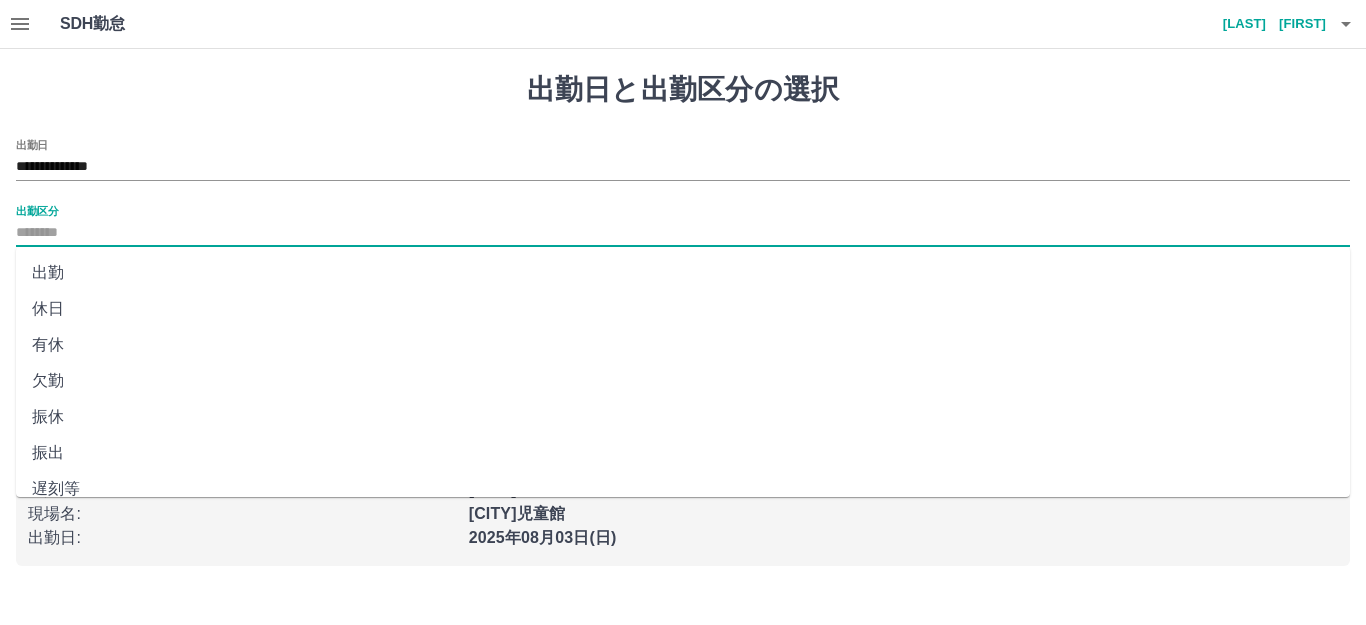 click on "出勤" at bounding box center [683, 273] 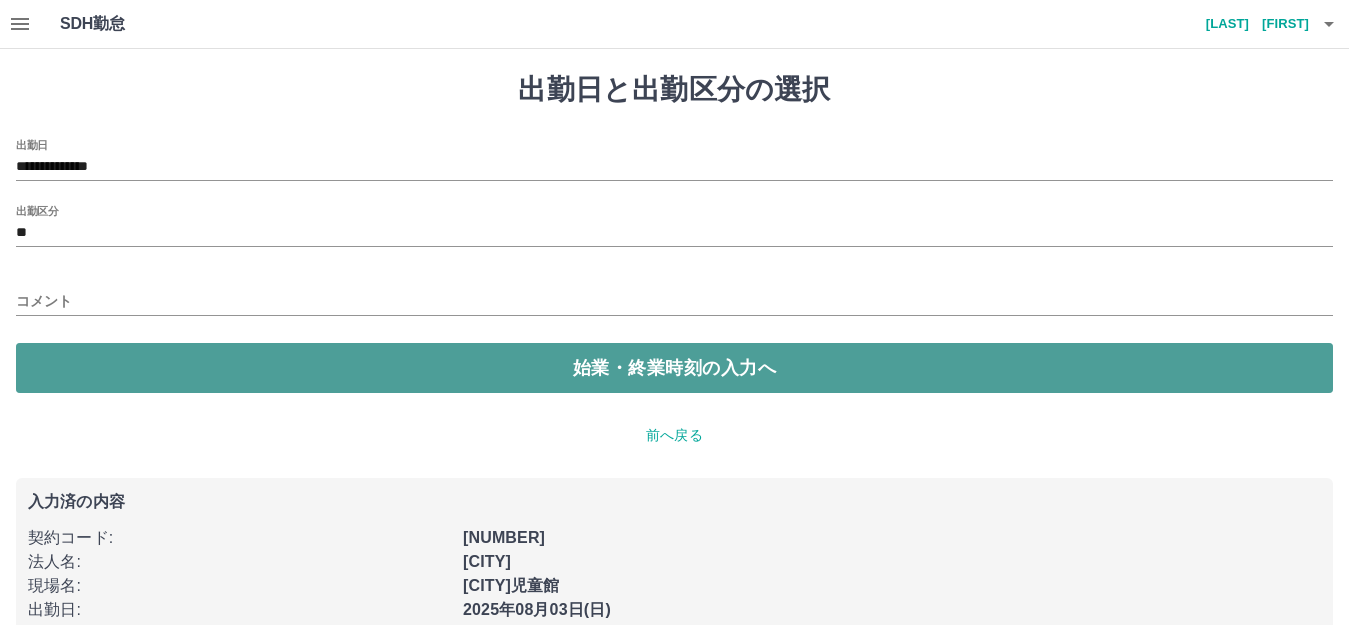 click on "始業・終業時刻の入力へ" at bounding box center [674, 368] 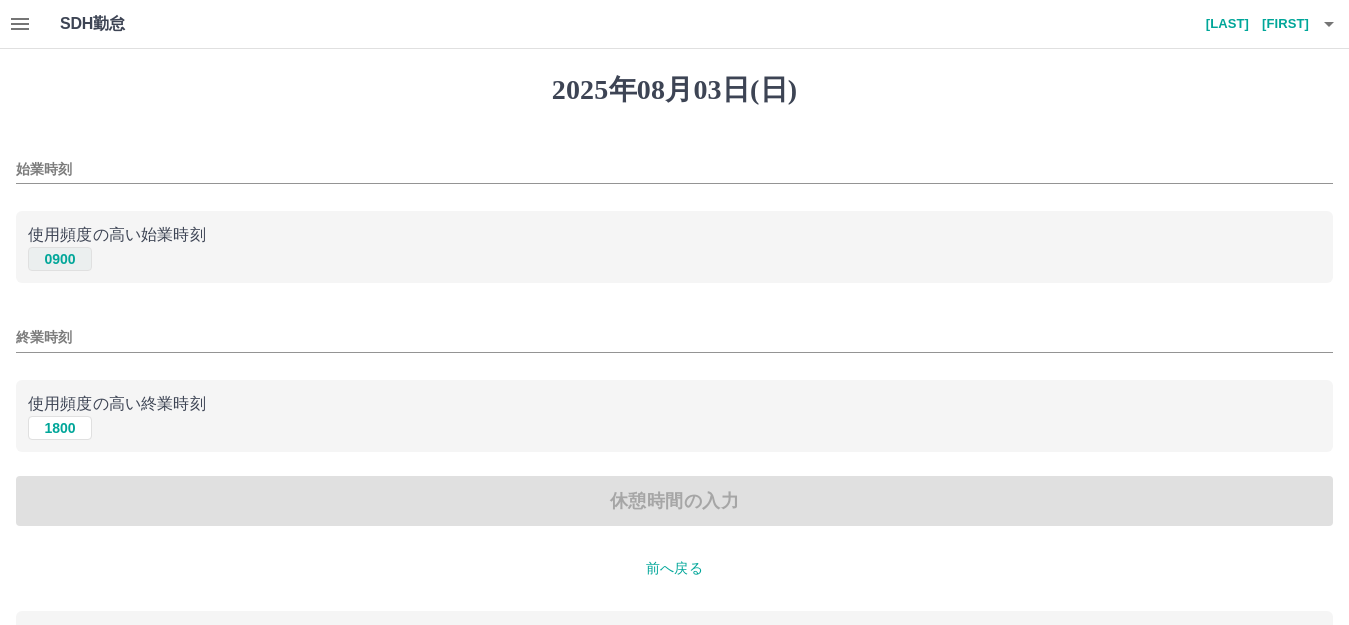 click on "0900" at bounding box center [60, 259] 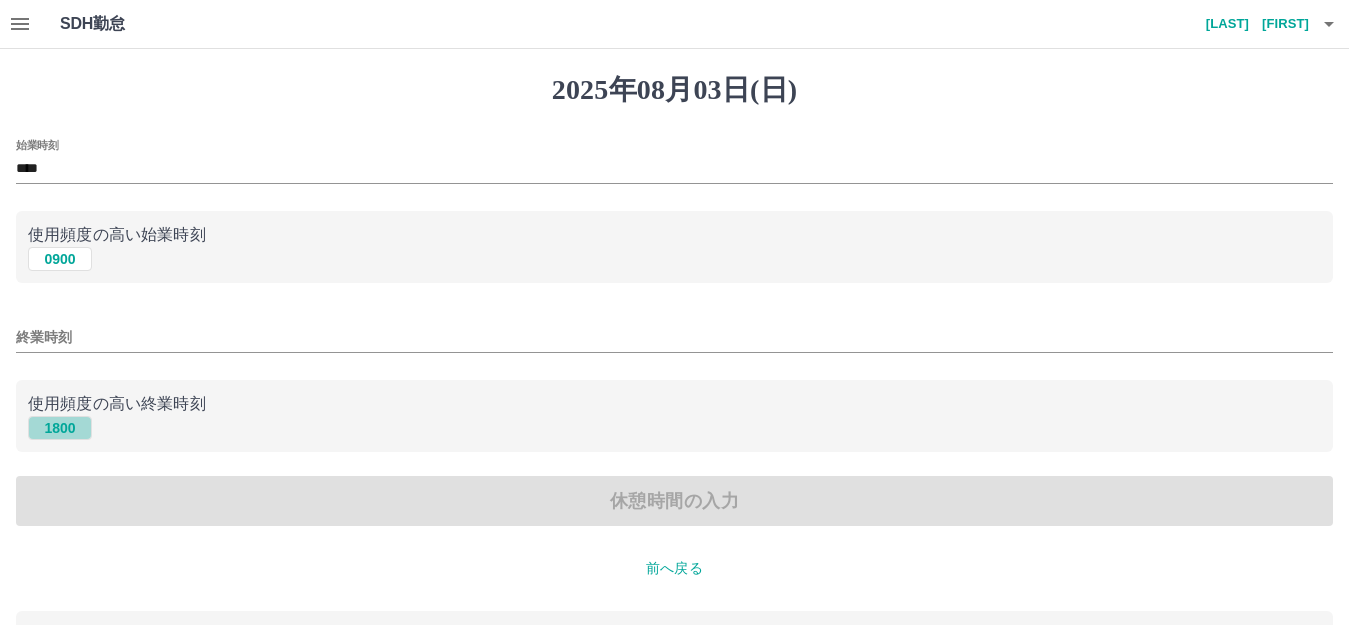 click on "1800" at bounding box center (60, 428) 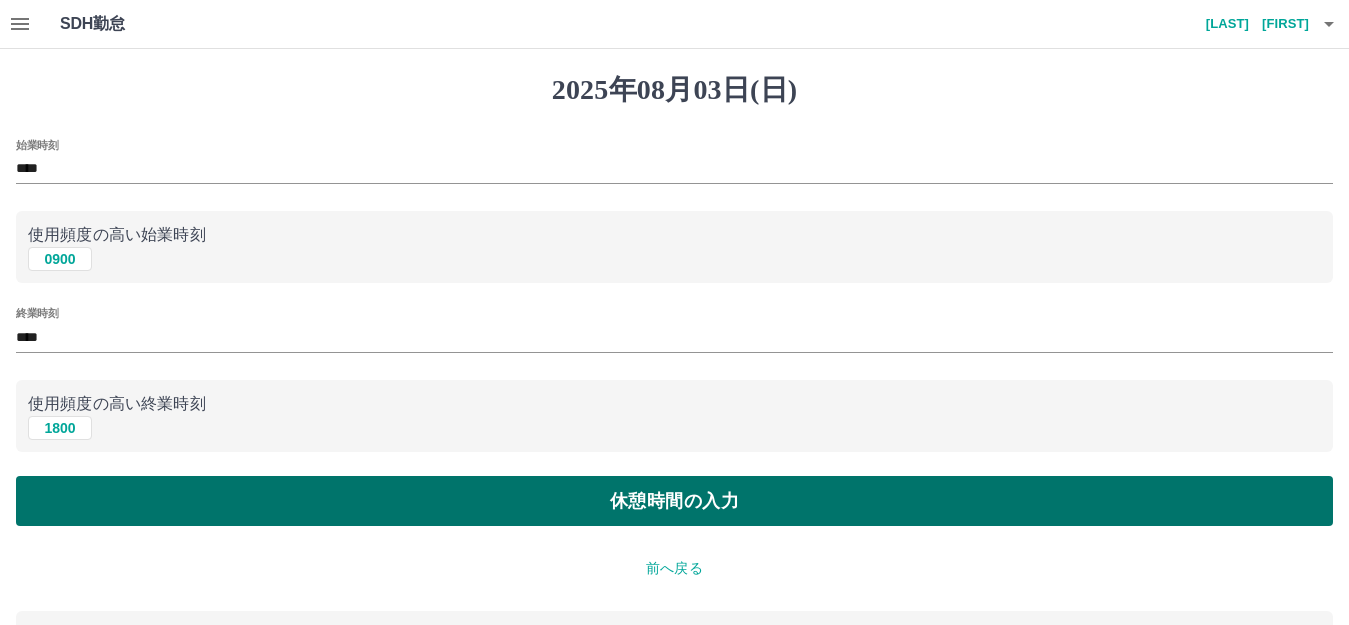 click on "休憩時間の入力" at bounding box center (674, 501) 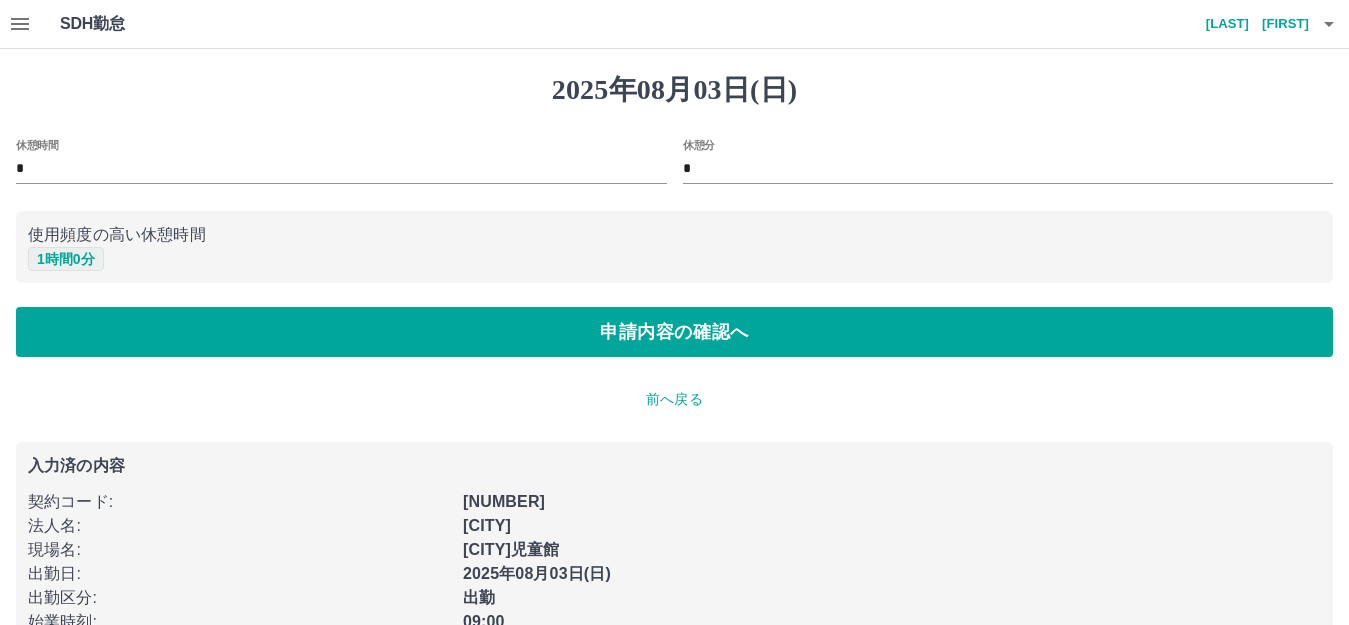 click on "1 時間 0 分" at bounding box center (66, 259) 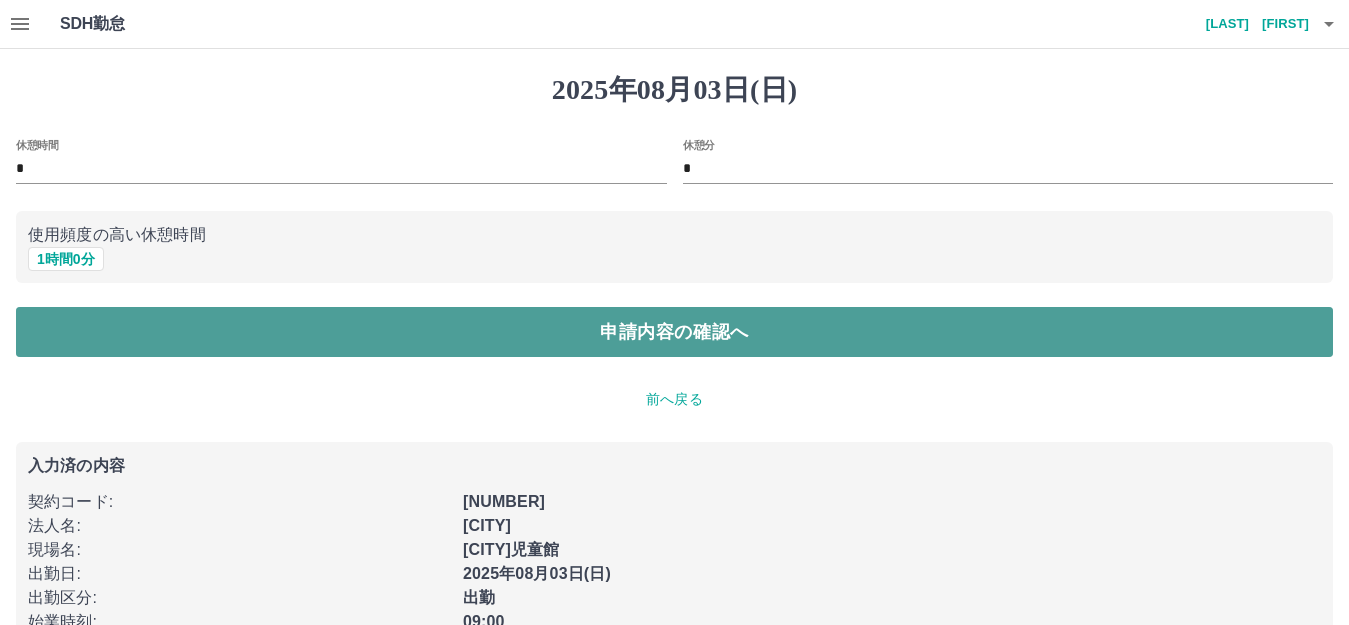 click on "申請内容の確認へ" at bounding box center (674, 332) 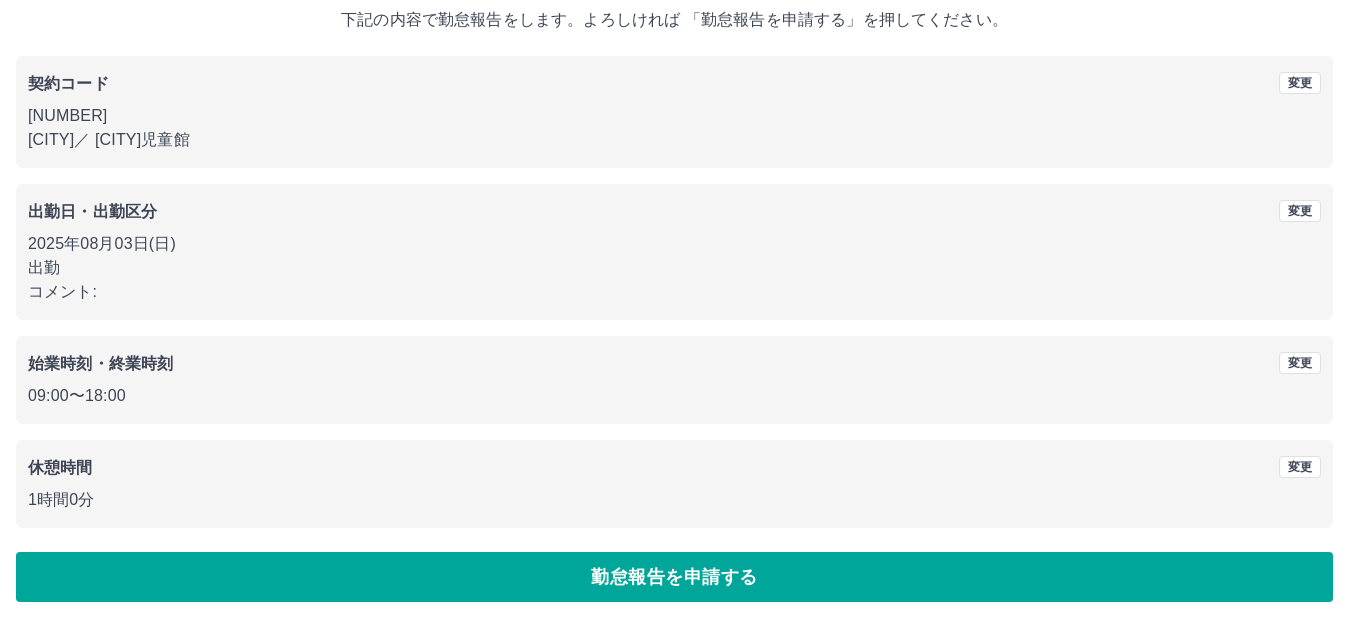 scroll, scrollTop: 124, scrollLeft: 0, axis: vertical 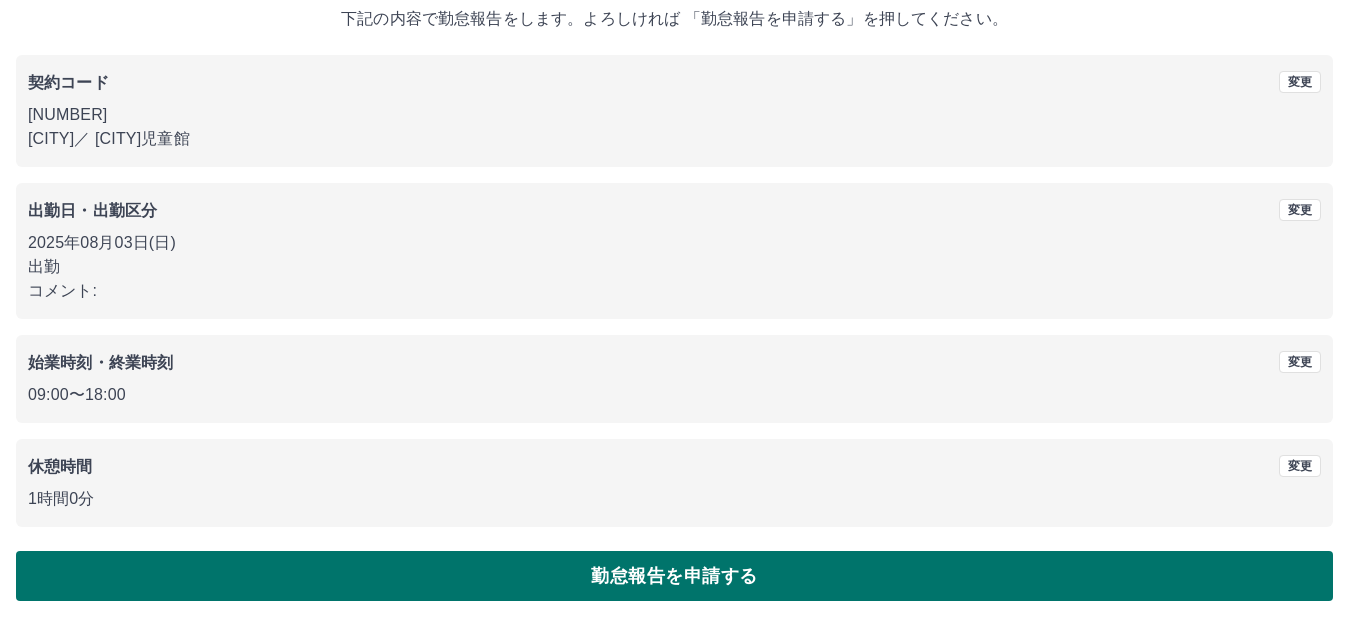 click on "勤怠報告を申請する" at bounding box center [674, 576] 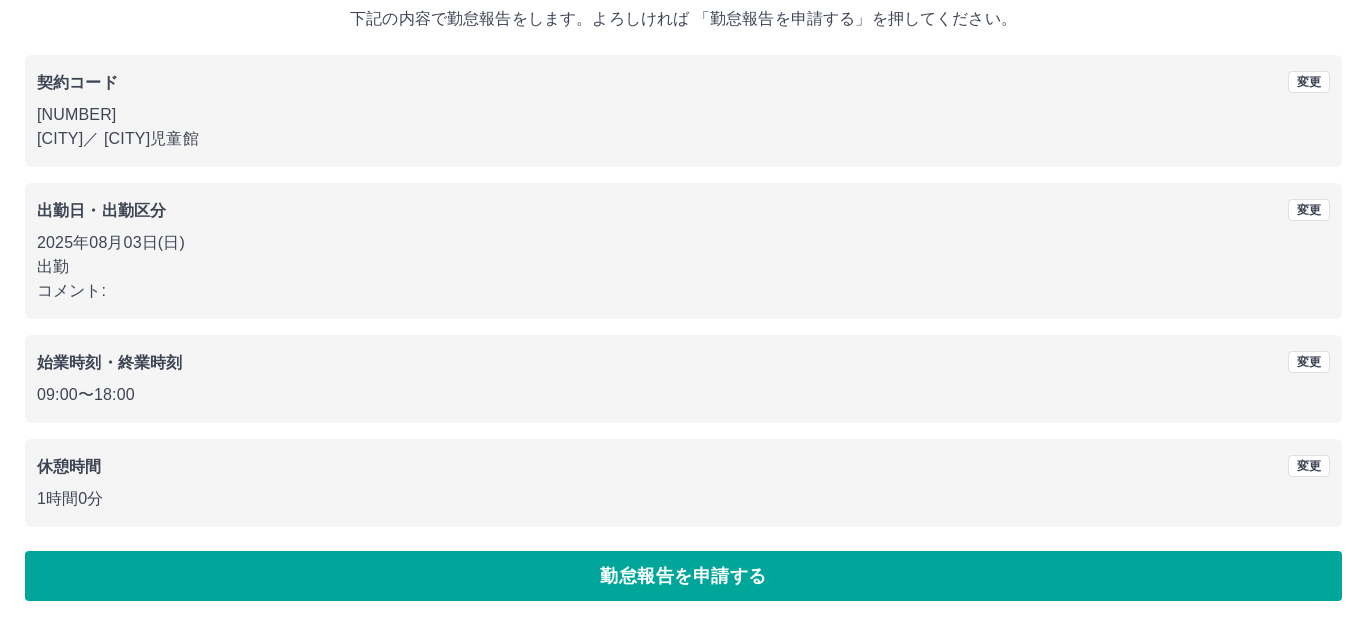 scroll, scrollTop: 0, scrollLeft: 0, axis: both 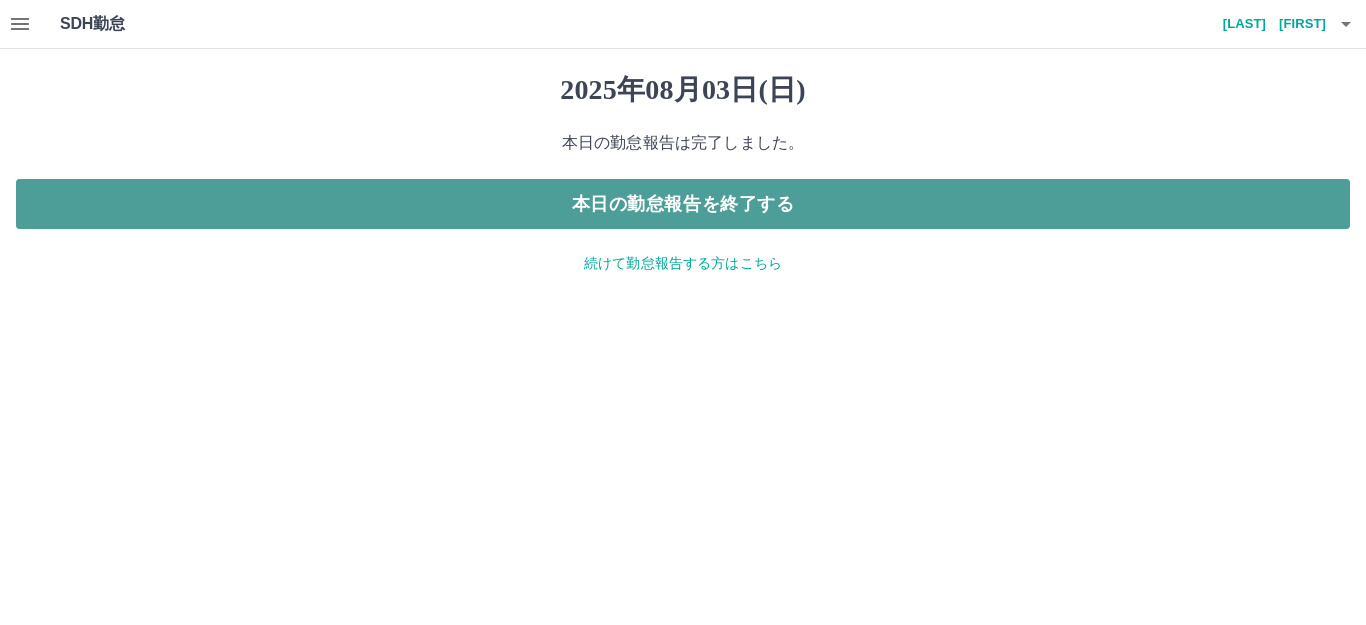 click on "本日の勤怠報告を終了する" at bounding box center (683, 204) 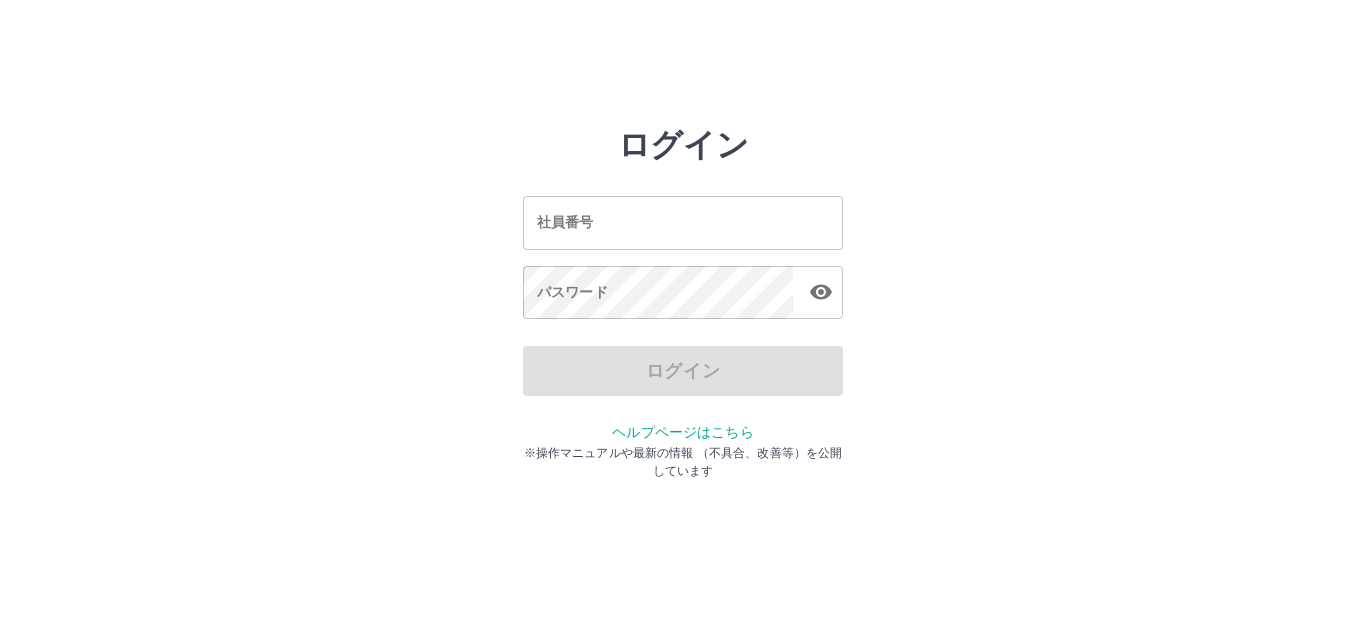 scroll, scrollTop: 0, scrollLeft: 0, axis: both 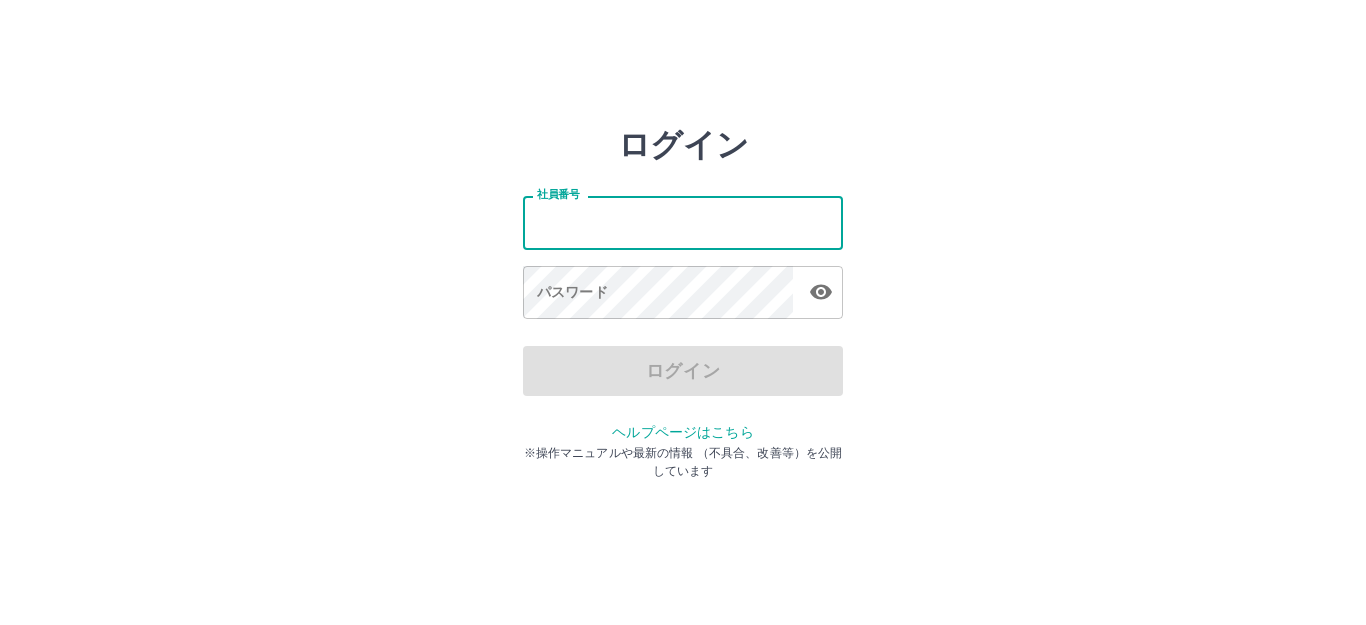 type on "*******" 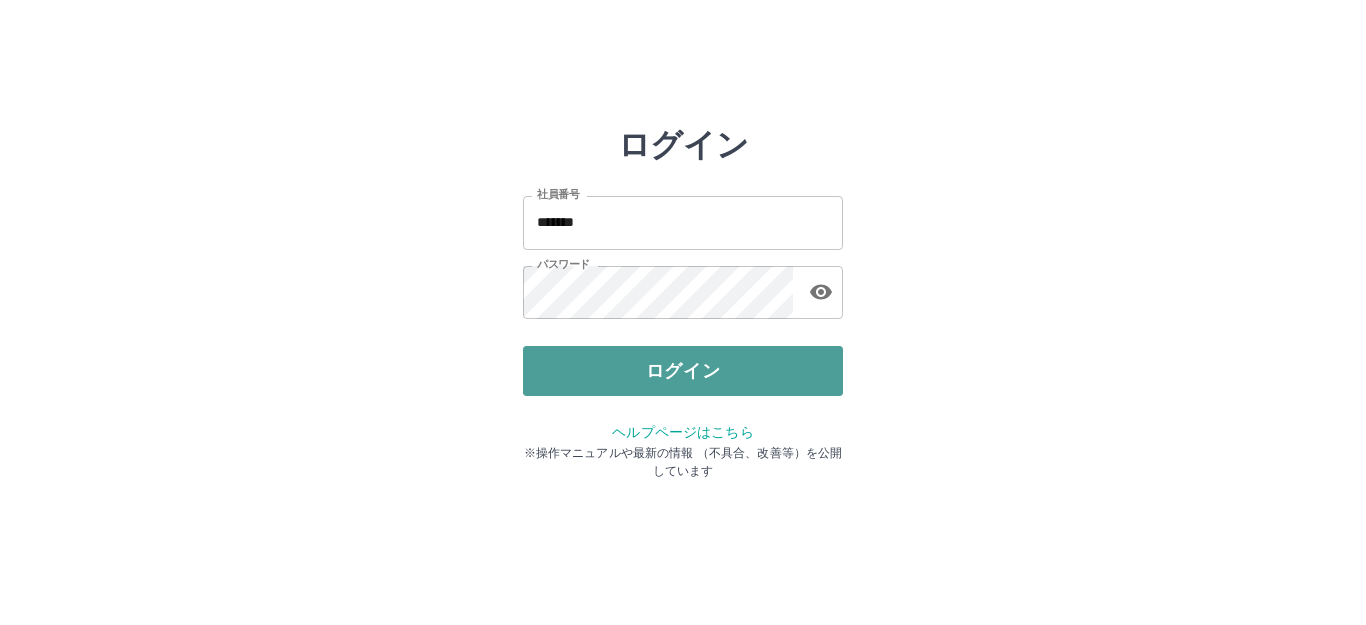 click on "ログイン" at bounding box center (683, 371) 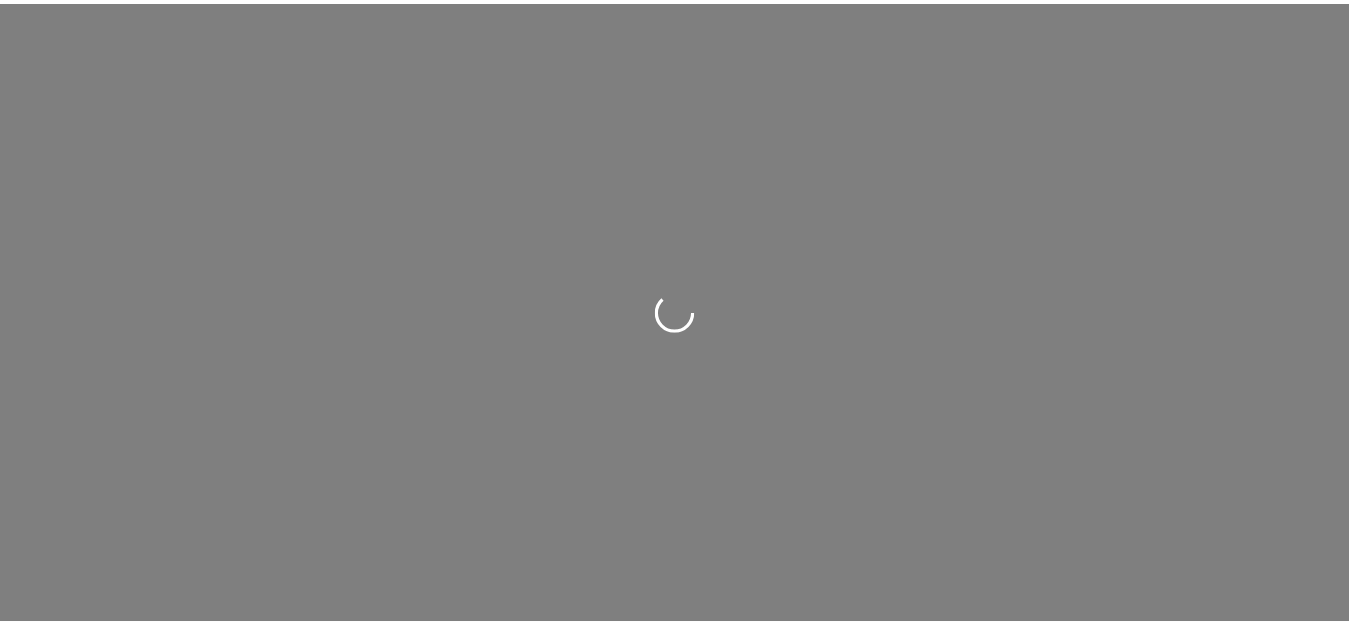 scroll, scrollTop: 0, scrollLeft: 0, axis: both 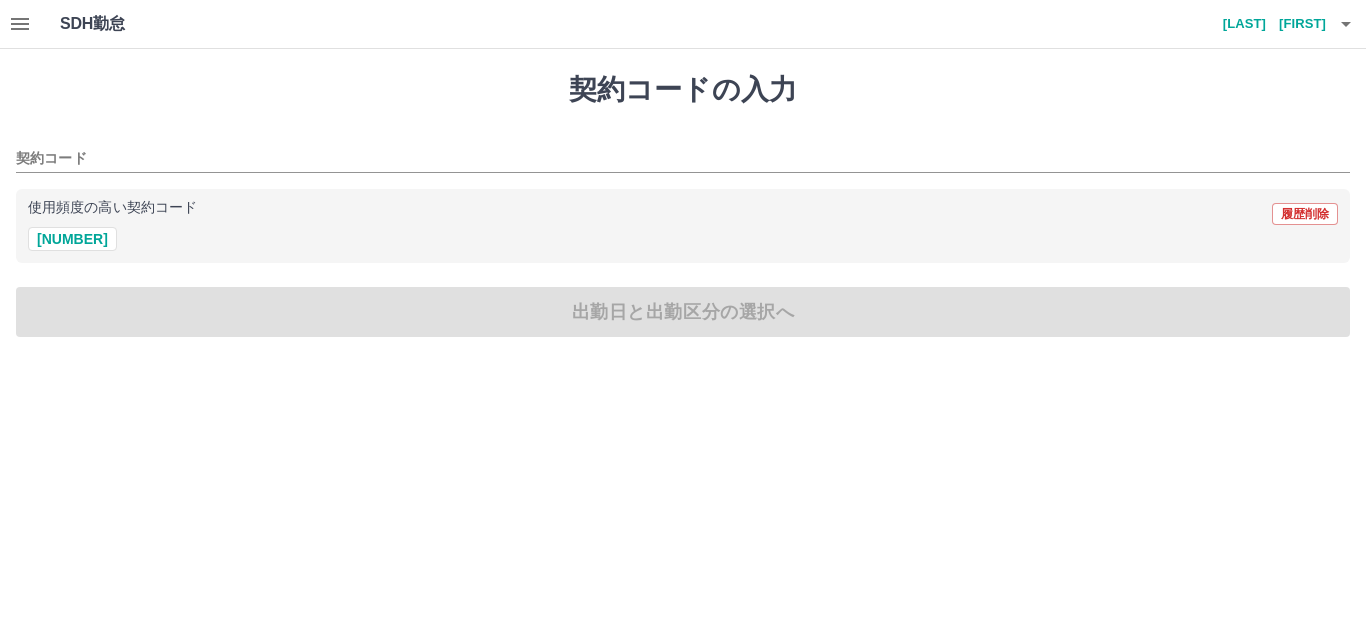 click 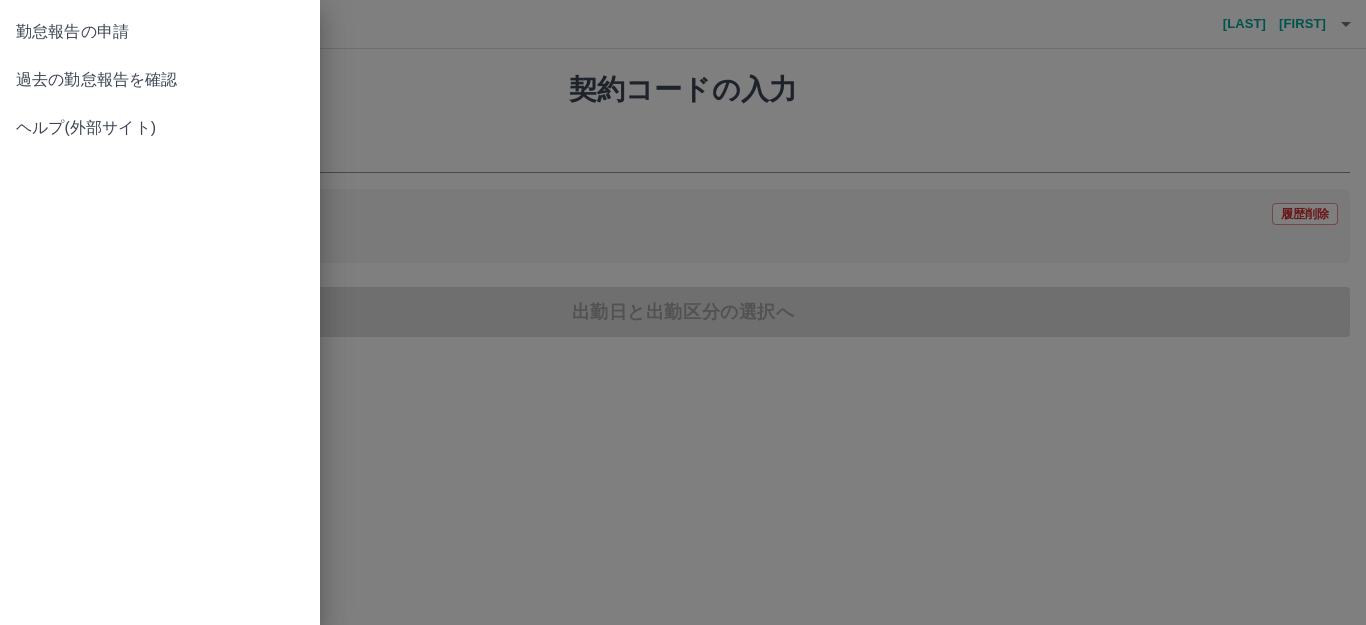 click on "過去の勤怠報告を確認" at bounding box center [160, 80] 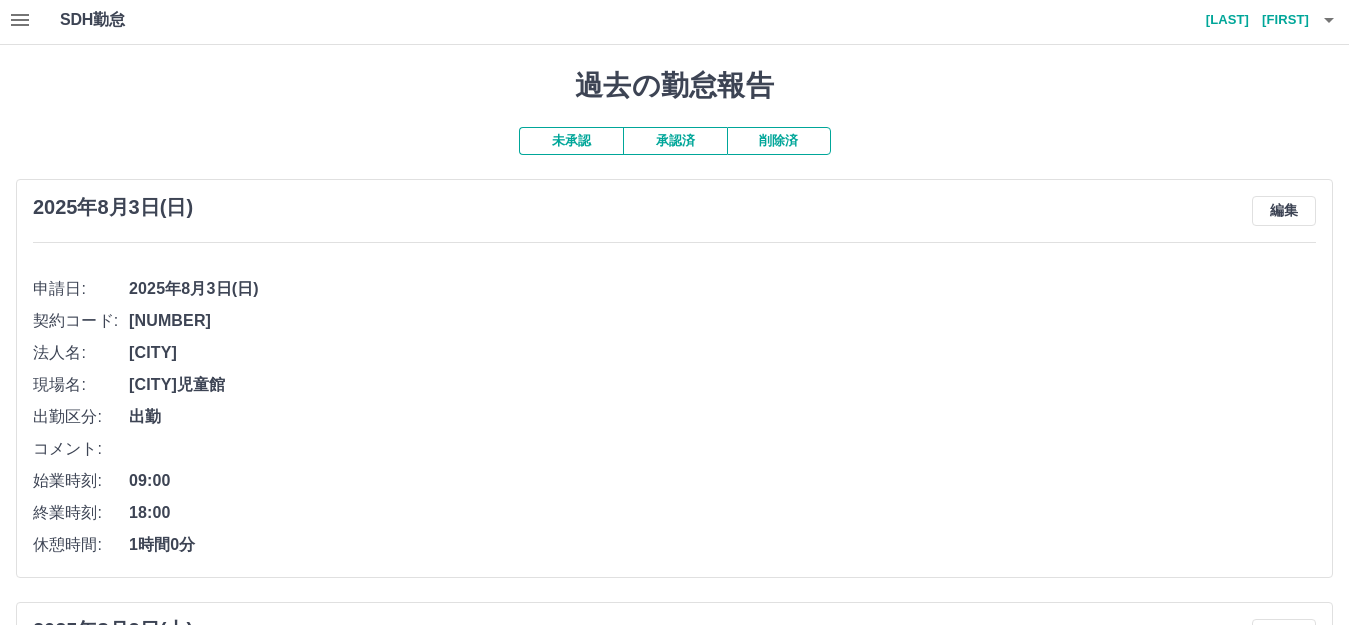 scroll, scrollTop: 0, scrollLeft: 0, axis: both 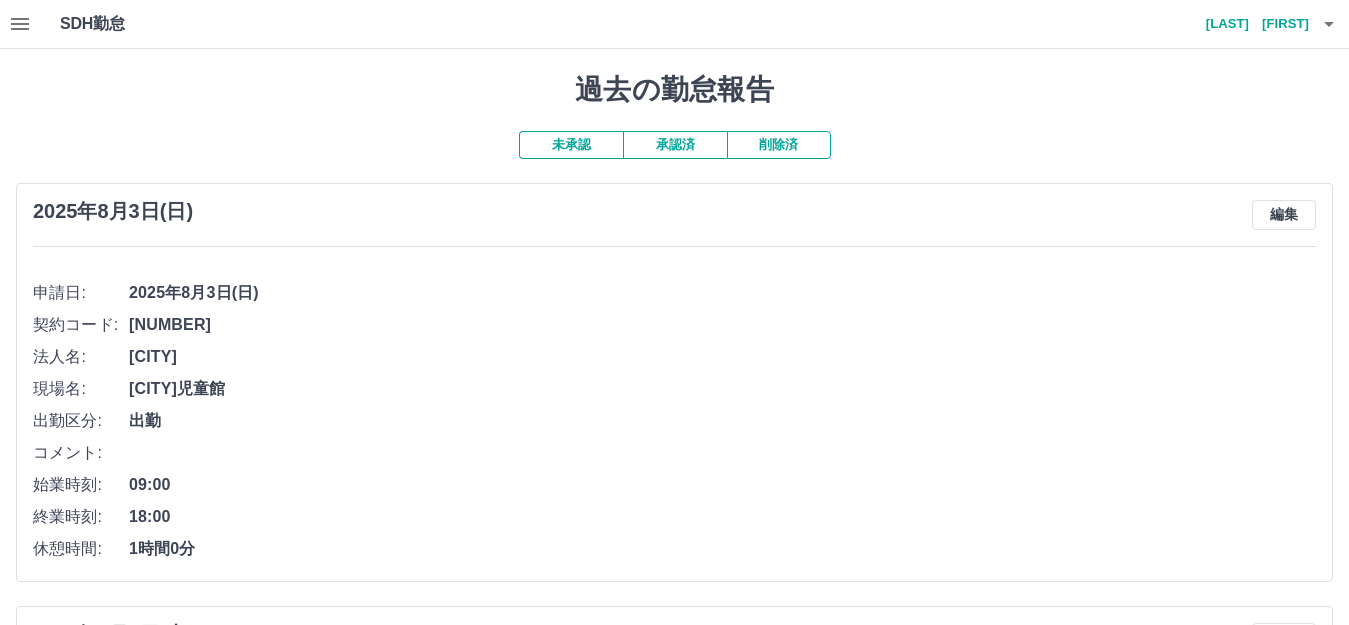 click on "承認済" at bounding box center [675, 145] 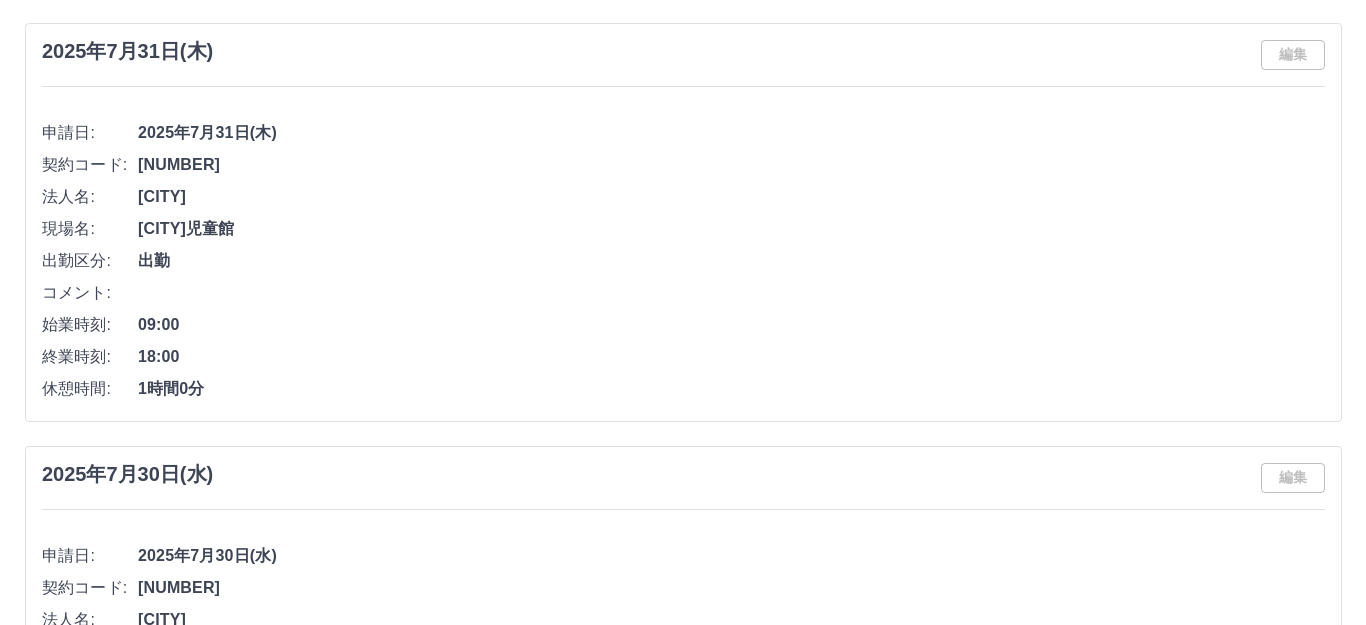 scroll, scrollTop: 0, scrollLeft: 0, axis: both 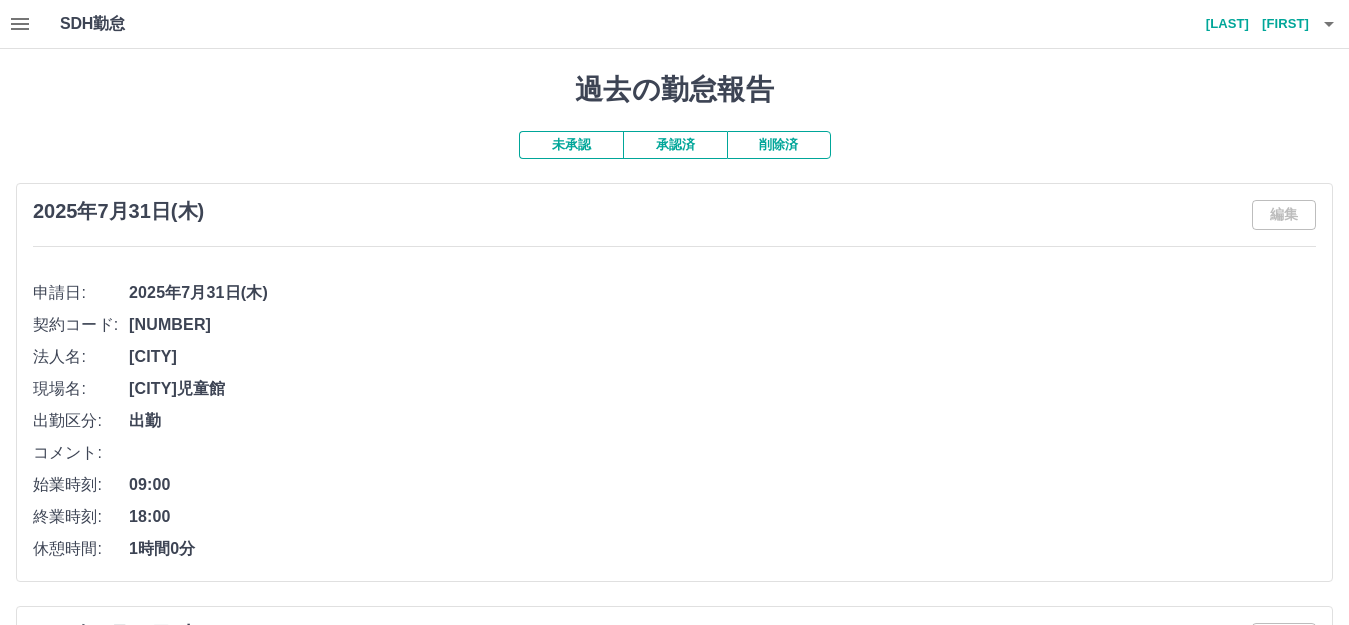 click on "白澤　貴子" at bounding box center (1249, 24) 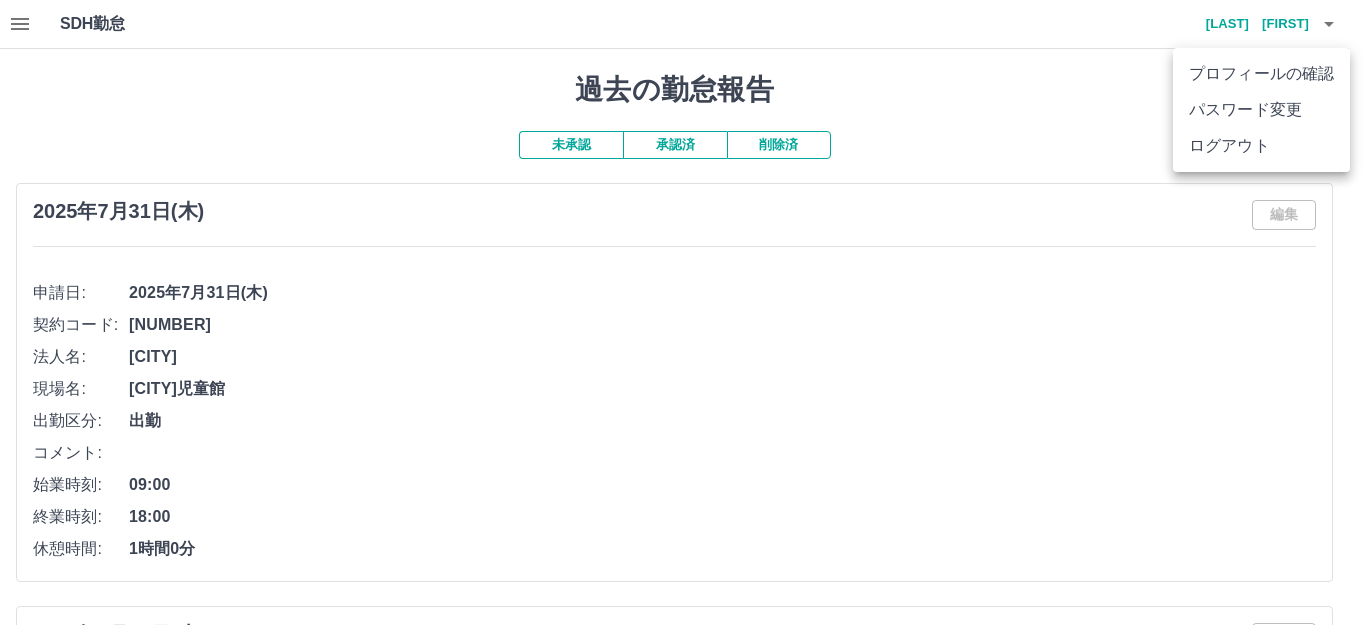 click on "ログアウト" at bounding box center (1261, 146) 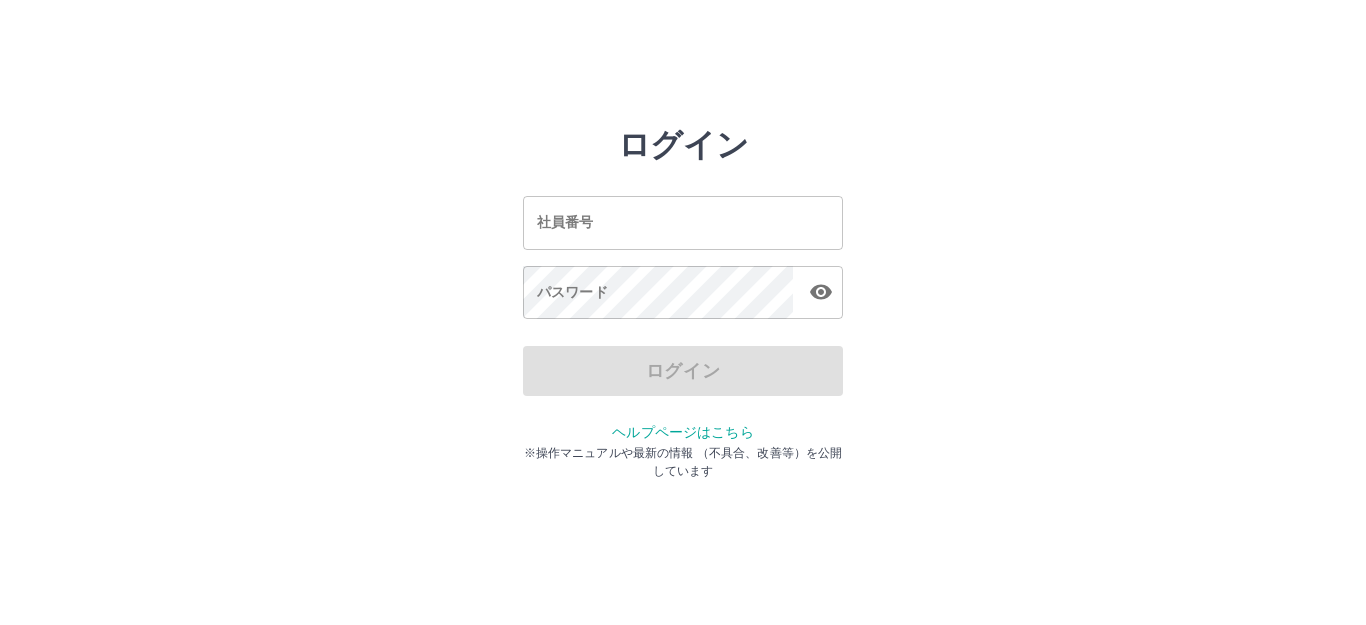 scroll, scrollTop: 0, scrollLeft: 0, axis: both 